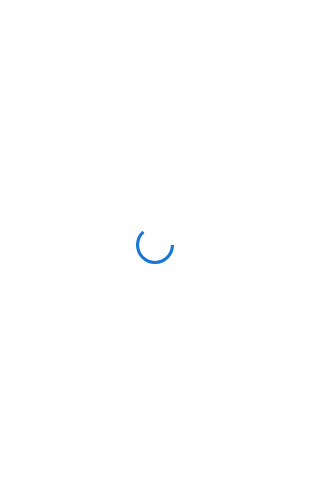 scroll, scrollTop: 0, scrollLeft: 0, axis: both 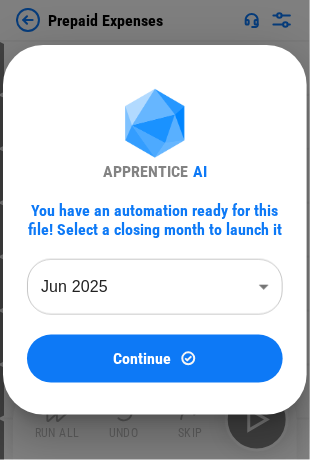 click on "Prepaid Expenses User information pending... Import Sheet pending... Unhide Columns pending... Unhide Rows pending... User information pending... Update pending... Update pending... Update pending... User information pending... User information pending... Update pending... Update pending... User information pending... Manual Change Required pending... Manual Change Required pending... Update pending... User information pending... Manual Change Required pending... Copy pending... Paste Formulas pending... Copy pending... Paste Values pending... Replace All pending... Update pending... Unhide Columns pending... Unhide Rows pending... User information pending... Update pending... Update pending... Update pending... User information pending... User information pending... Update pending... Update pending... User information pending... Manual Change Required pending... Manual Change Required pending... Update pending... User information pending... Manual Change Required pending... Copy pending... Copy AI" at bounding box center [155, 230] 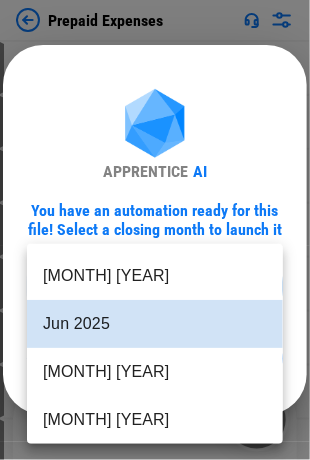click on "[MONTH] [YEAR]" at bounding box center [155, 276] 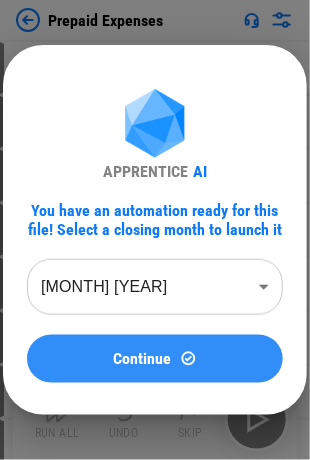 click on "Continue" at bounding box center [143, 359] 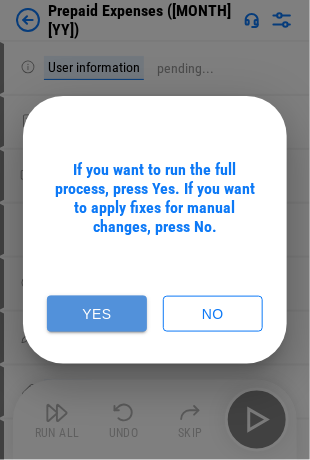 click on "Yes" at bounding box center (97, 314) 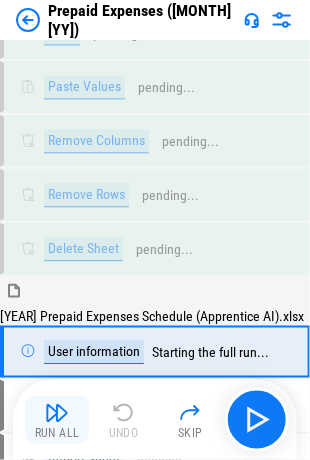click at bounding box center (57, 413) 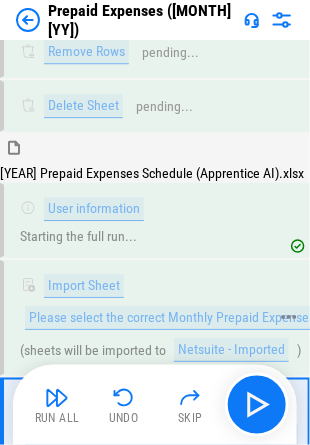 scroll, scrollTop: 5311, scrollLeft: 0, axis: vertical 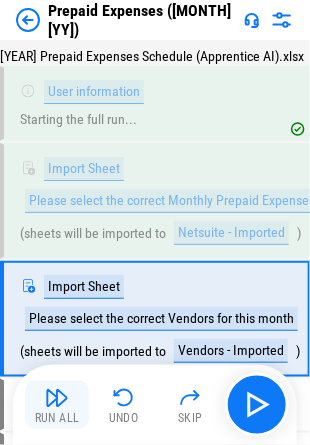 click at bounding box center (57, 398) 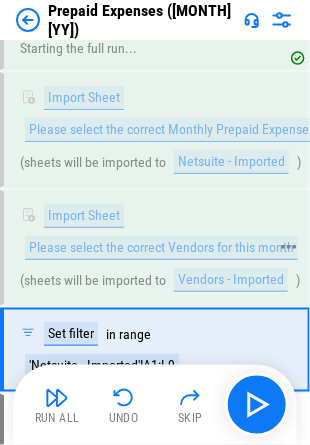 scroll, scrollTop: 5412, scrollLeft: 0, axis: vertical 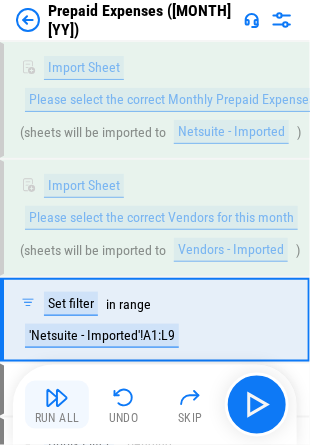 click at bounding box center [57, 398] 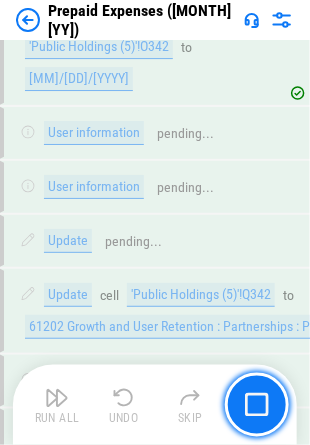 scroll, scrollTop: 8588, scrollLeft: 0, axis: vertical 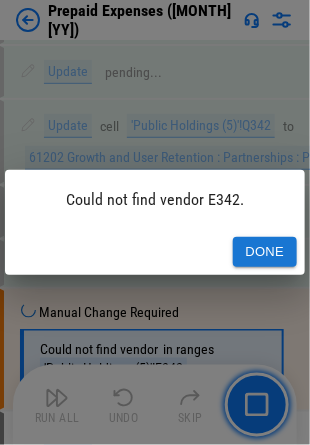 click on "Done" at bounding box center (155, 252) 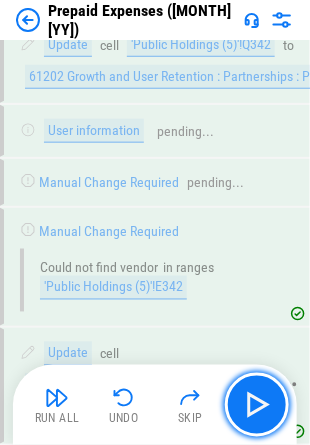 scroll, scrollTop: 8865, scrollLeft: 0, axis: vertical 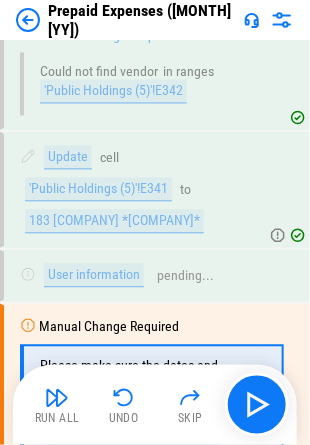 click at bounding box center (57, 398) 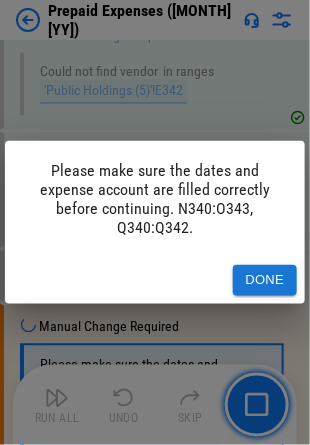 click on "Done" at bounding box center [265, 280] 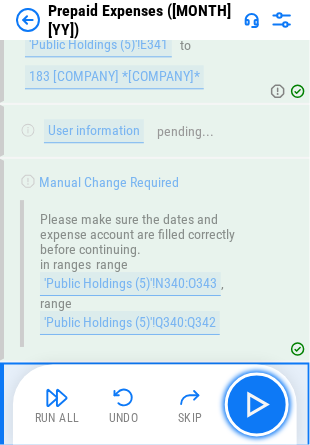 scroll, scrollTop: 9015, scrollLeft: 0, axis: vertical 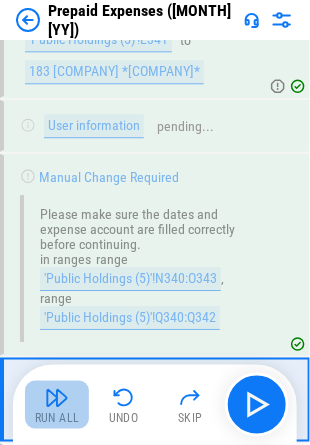 click at bounding box center [57, 398] 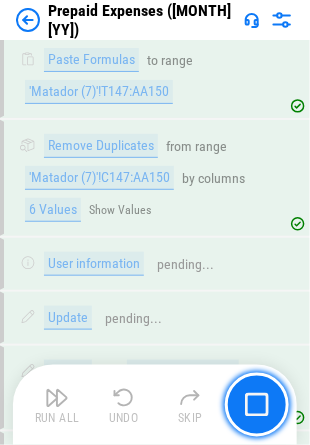 scroll, scrollTop: 11731, scrollLeft: 0, axis: vertical 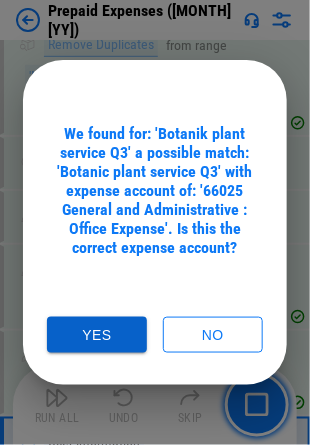click on "Yes" at bounding box center [97, 335] 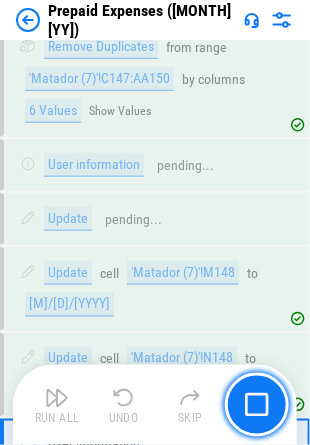 scroll, scrollTop: 11731, scrollLeft: 0, axis: vertical 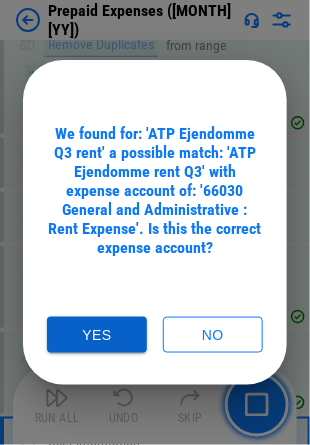 click on "Yes" at bounding box center [97, 335] 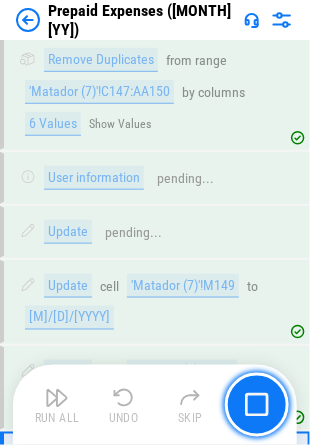 scroll, scrollTop: 11731, scrollLeft: 0, axis: vertical 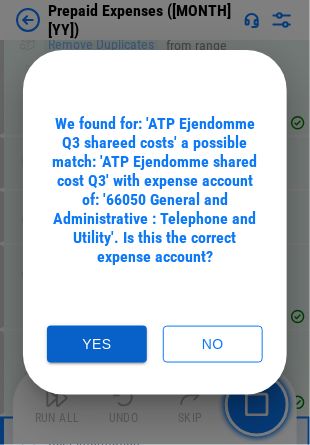 click on "Yes" at bounding box center (97, 344) 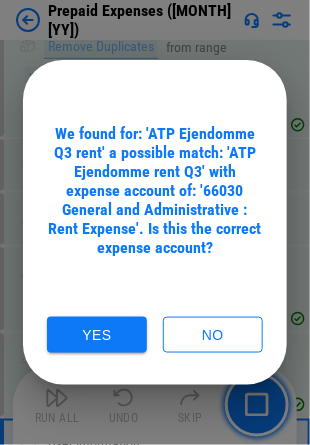 scroll, scrollTop: 11731, scrollLeft: 0, axis: vertical 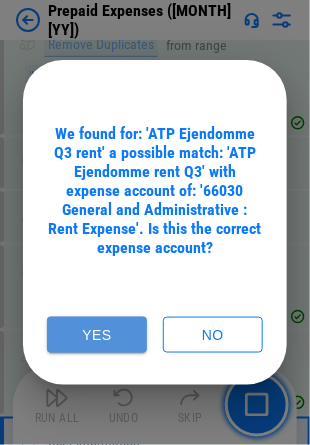 click on "Yes" at bounding box center (97, 335) 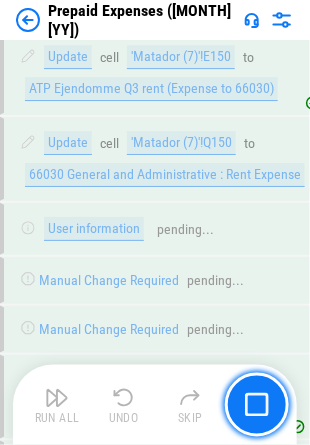 scroll, scrollTop: 12390, scrollLeft: 0, axis: vertical 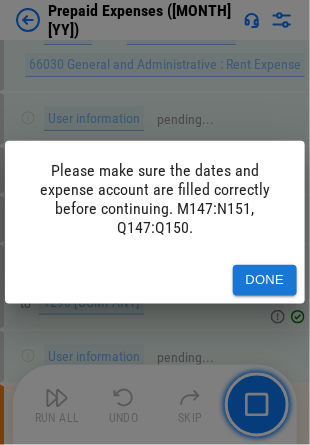 click on "Done" at bounding box center (265, 280) 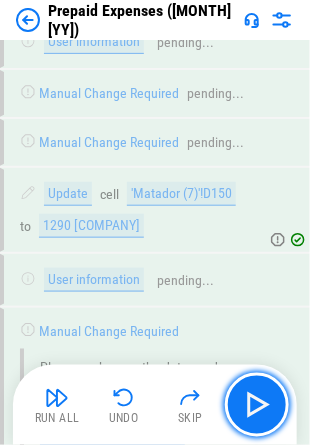 scroll, scrollTop: 12525, scrollLeft: 0, axis: vertical 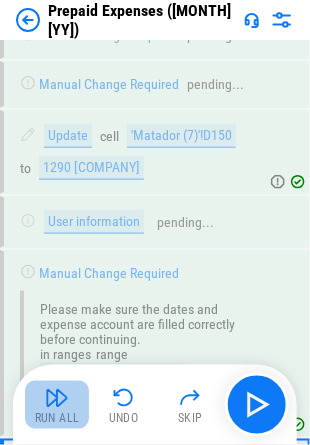 click at bounding box center (57, 398) 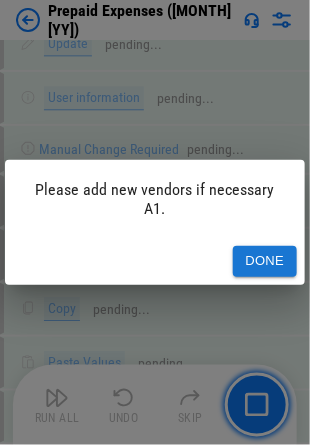 scroll, scrollTop: 15317, scrollLeft: 0, axis: vertical 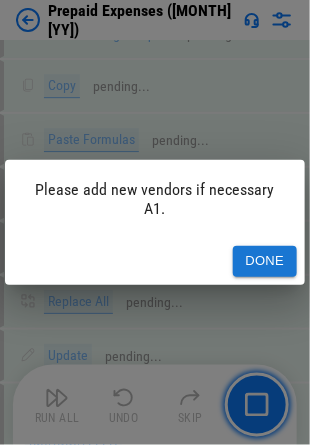 click on "Done" at bounding box center (265, 261) 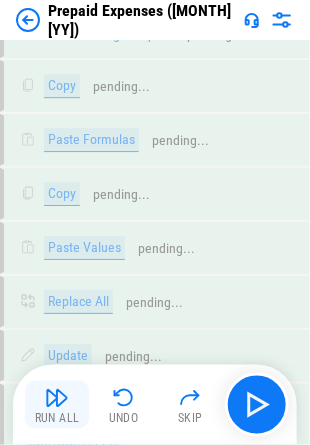 click on "Run All" at bounding box center [57, 405] 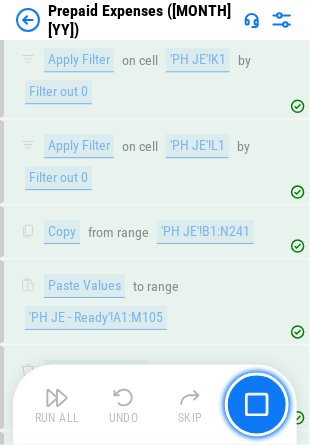 scroll, scrollTop: 16072, scrollLeft: 0, axis: vertical 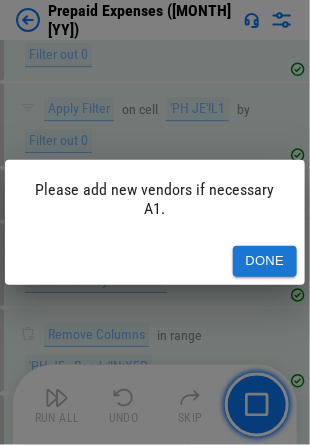 click on "Done" at bounding box center (265, 261) 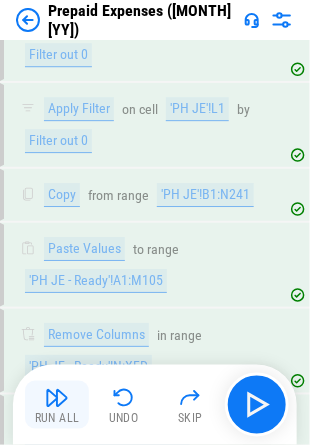 click on "Run All" at bounding box center [57, 419] 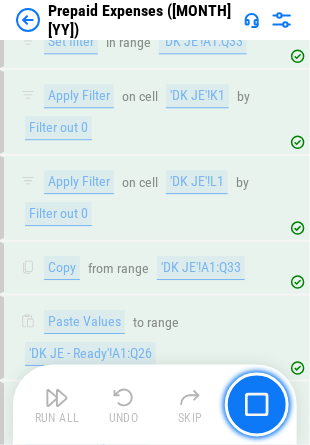 scroll, scrollTop: 16828, scrollLeft: 0, axis: vertical 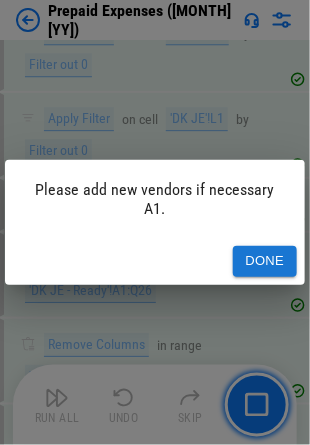 click on "Done" at bounding box center (265, 261) 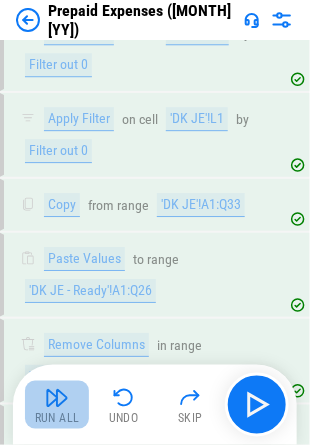 click at bounding box center (57, 398) 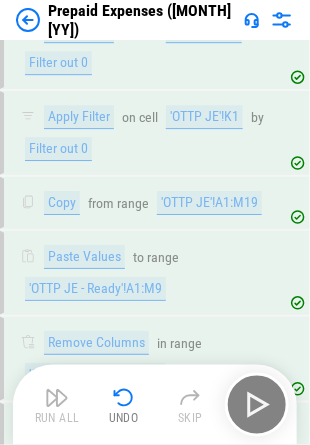 scroll, scrollTop: 17676, scrollLeft: 0, axis: vertical 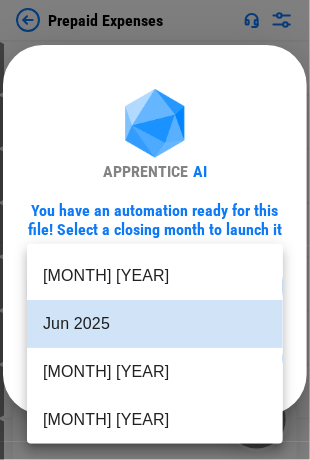 click on "Prepaid Expenses User information pending... Import Sheet pending... Unhide Columns pending... Unhide Rows pending... User information pending... Update pending... Update pending... Update pending... User information pending... User information pending... Update pending... Update pending... User information pending... Manual Change Required pending... Manual Change Required pending... Update pending... User information pending... Manual Change Required pending... Copy pending... Paste Formulas pending... Copy pending... Paste Values pending... Replace All pending... Update pending... Unhide Columns pending... Unhide Rows pending... User information pending... Update pending... Update pending... Update pending... User information pending... User information pending... Update pending... Update pending... User information pending... Manual Change Required pending... Manual Change Required pending... Update pending... User information pending... Manual Change Required pending... Copy pending... Copy AI" at bounding box center (155, 230) 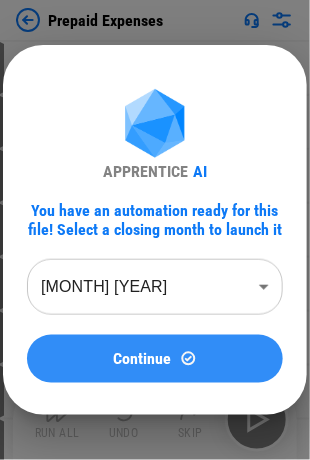 click on "Continue" at bounding box center (143, 359) 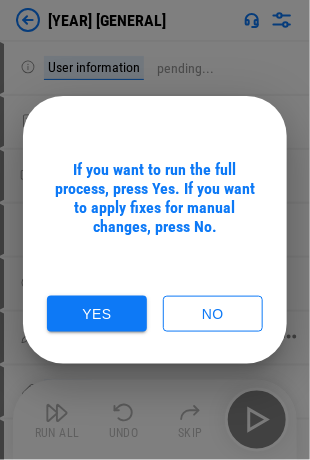 click on "Yes" at bounding box center [97, 314] 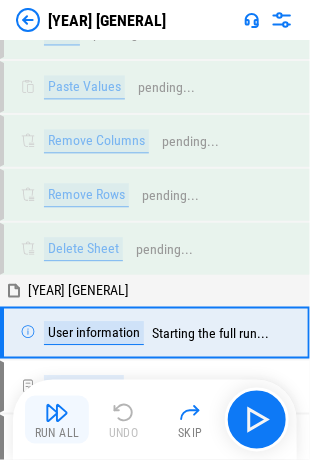 click at bounding box center [57, 413] 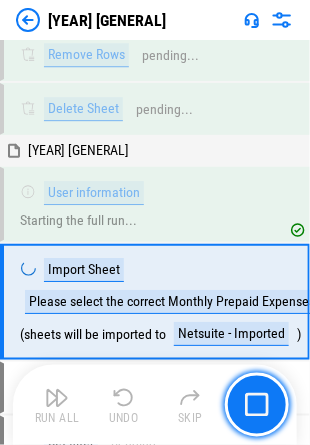 scroll, scrollTop: 5194, scrollLeft: 0, axis: vertical 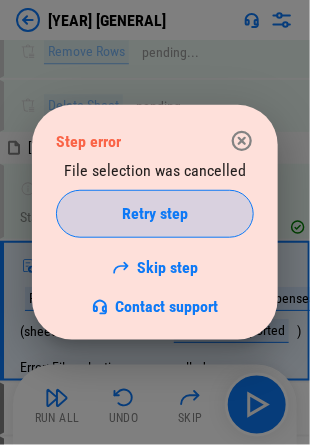 click on "Retry step" at bounding box center [155, 214] 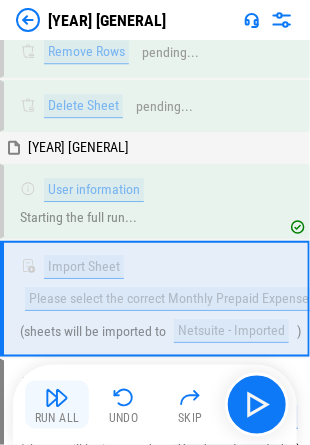 click at bounding box center [57, 398] 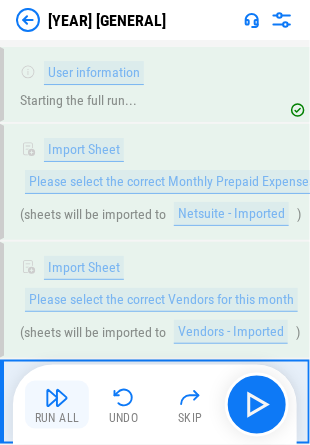 scroll, scrollTop: 5412, scrollLeft: 0, axis: vertical 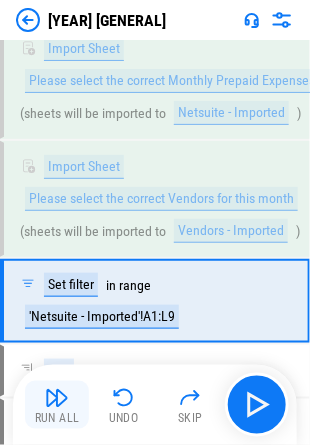 click at bounding box center (57, 398) 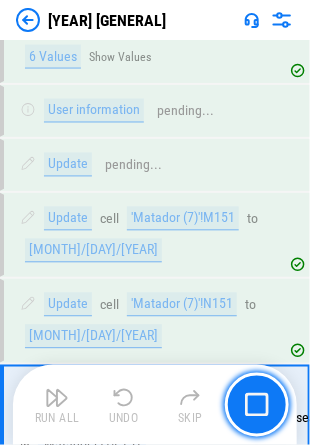scroll, scrollTop: 11156, scrollLeft: 0, axis: vertical 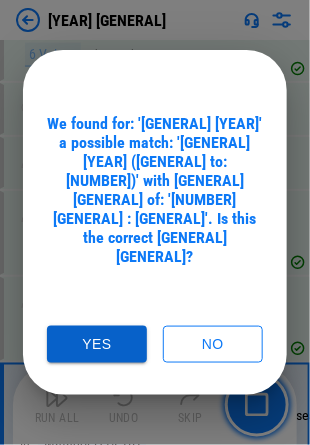 click on "Yes" at bounding box center (97, 344) 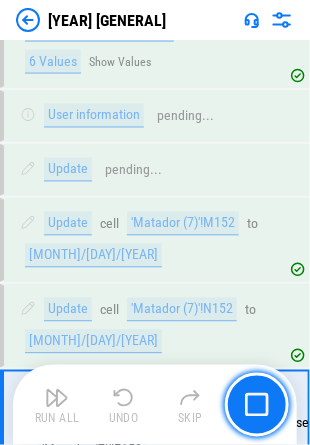 scroll, scrollTop: 11156, scrollLeft: 0, axis: vertical 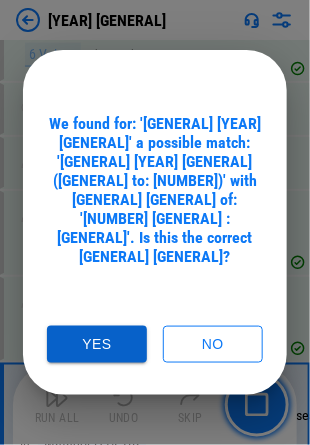 click on "Yes" at bounding box center (97, 344) 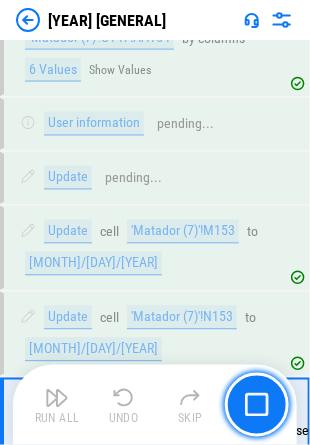 scroll, scrollTop: 11156, scrollLeft: 0, axis: vertical 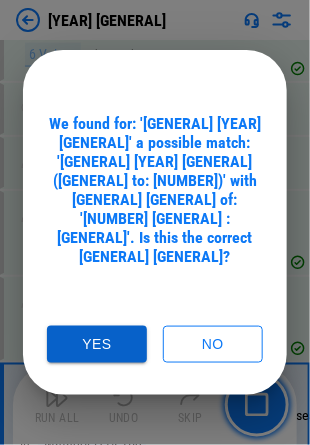 click on "Yes" at bounding box center [97, 344] 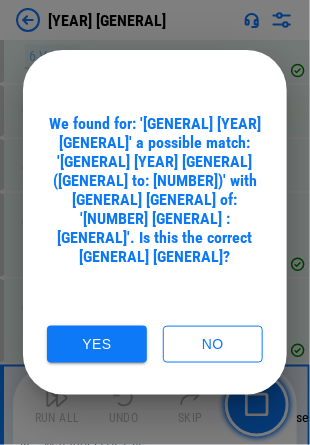 scroll, scrollTop: 11156, scrollLeft: 0, axis: vertical 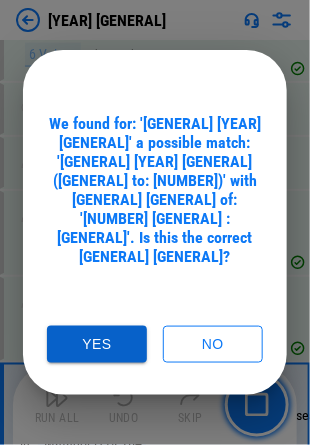 click on "Yes" at bounding box center [97, 344] 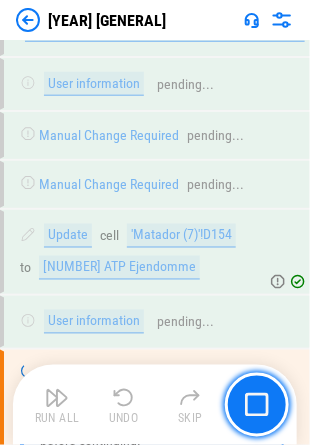 scroll, scrollTop: 11816, scrollLeft: 0, axis: vertical 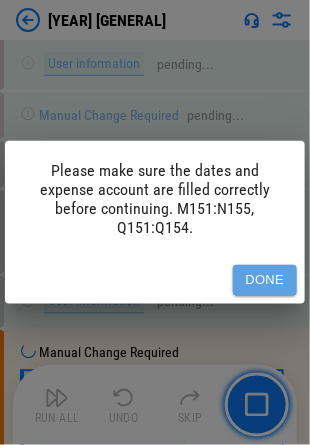 click on "Done" at bounding box center [265, 280] 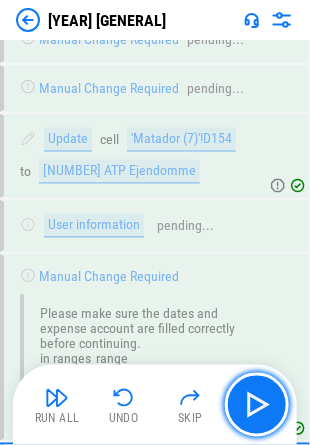 scroll, scrollTop: 11951, scrollLeft: 0, axis: vertical 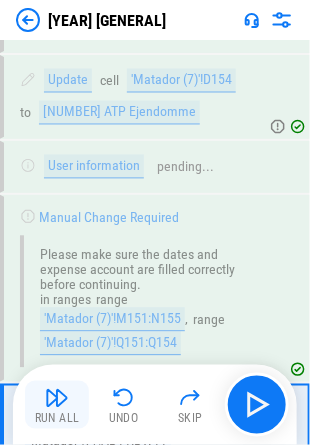 click at bounding box center (57, 398) 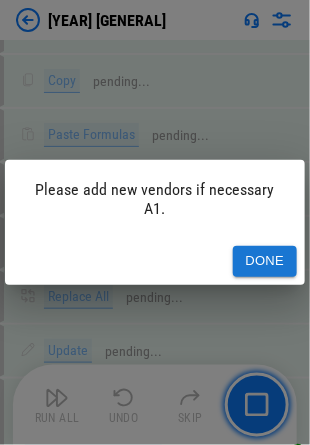 scroll, scrollTop: 14743, scrollLeft: 0, axis: vertical 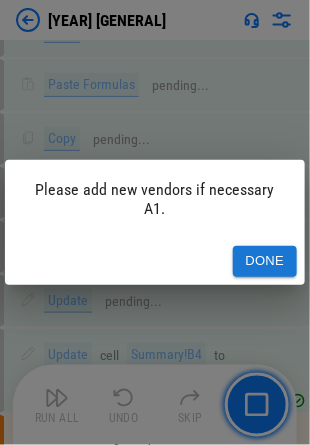 click on "Done" at bounding box center [265, 261] 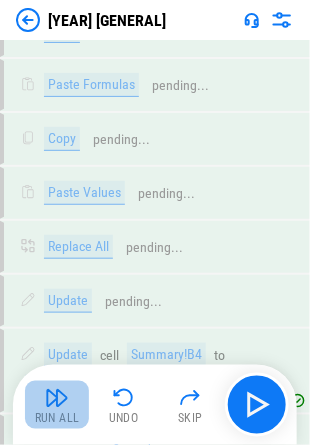 click at bounding box center (57, 398) 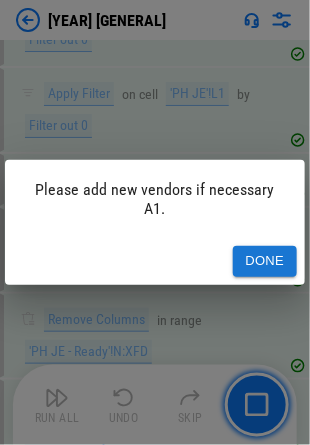 scroll, scrollTop: 15498, scrollLeft: 0, axis: vertical 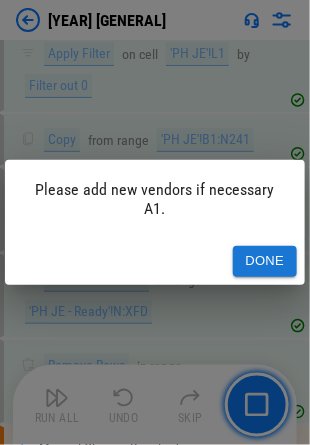 click on "Done" at bounding box center [265, 261] 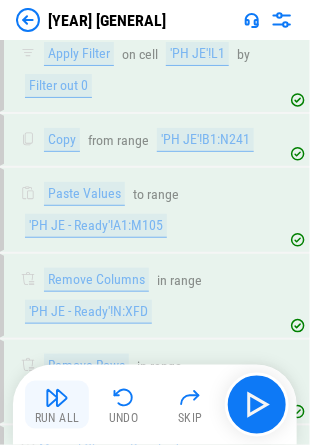 click on "Run All" at bounding box center [57, 419] 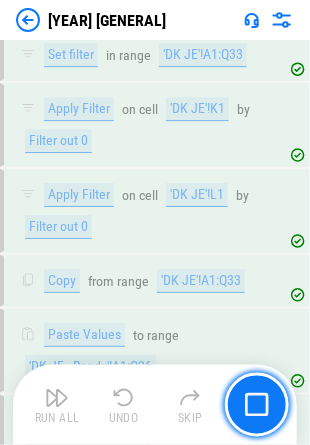 scroll, scrollTop: 16252, scrollLeft: 0, axis: vertical 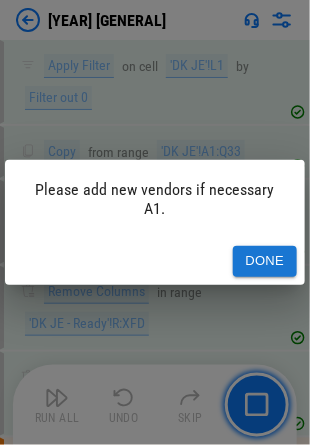 click on "Done" at bounding box center (265, 261) 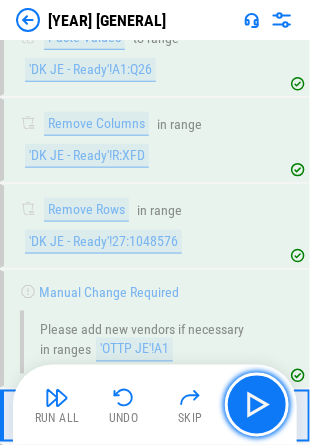 scroll, scrollTop: 16452, scrollLeft: 0, axis: vertical 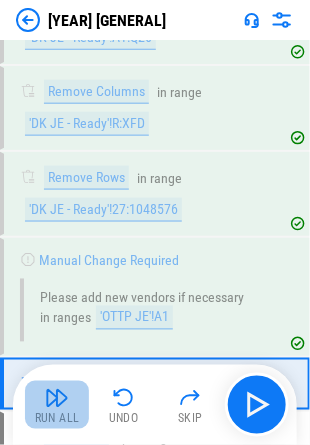 click at bounding box center (57, 398) 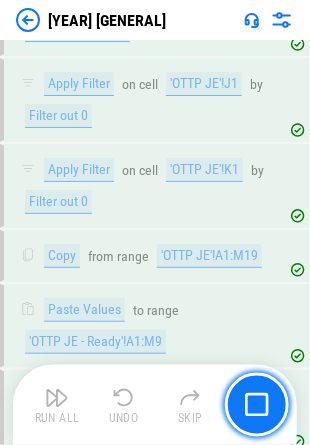 scroll, scrollTop: 17053, scrollLeft: 0, axis: vertical 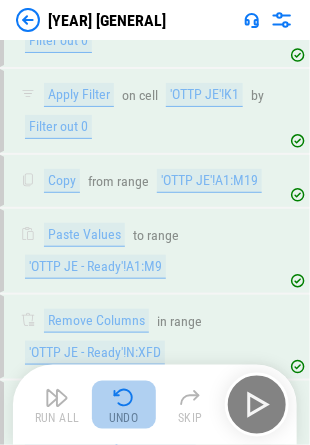 click at bounding box center (124, 398) 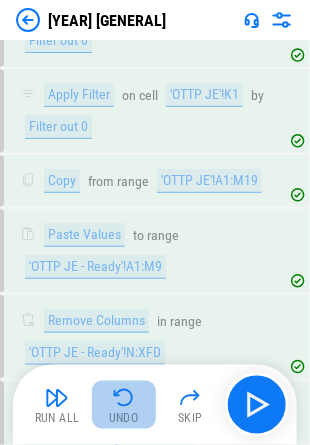 click at bounding box center (124, 398) 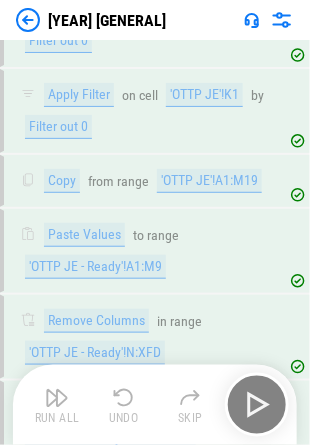 click on "Run All Undo Skip" at bounding box center (157, 405) 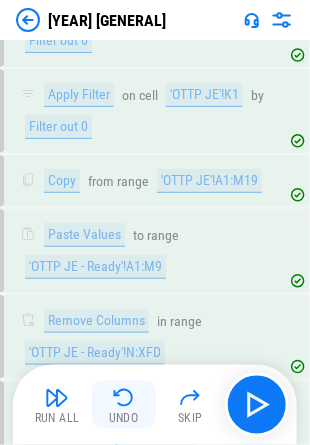 click at bounding box center (124, 398) 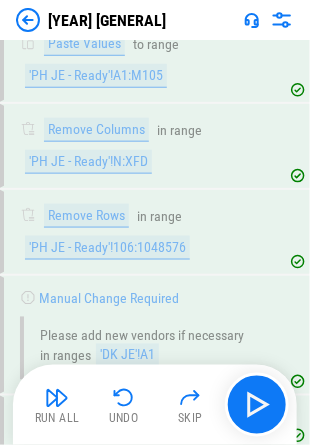 scroll, scrollTop: 15602, scrollLeft: 0, axis: vertical 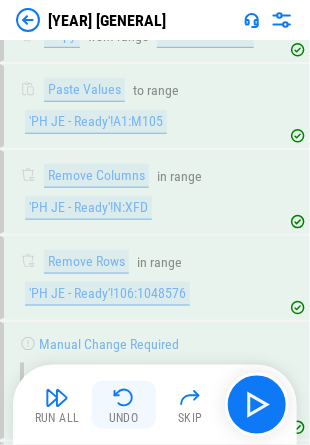 click on "Undo" at bounding box center [124, 419] 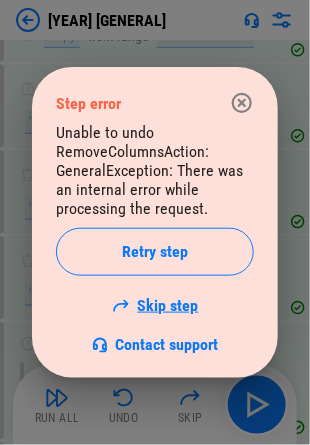 click on "Skip step" at bounding box center (155, 305) 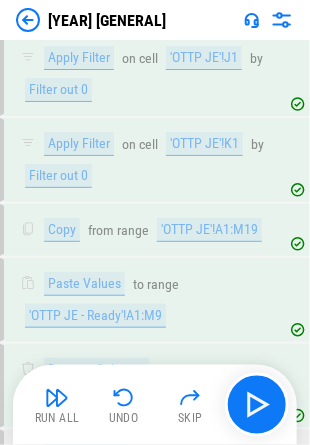 scroll, scrollTop: 16972, scrollLeft: 0, axis: vertical 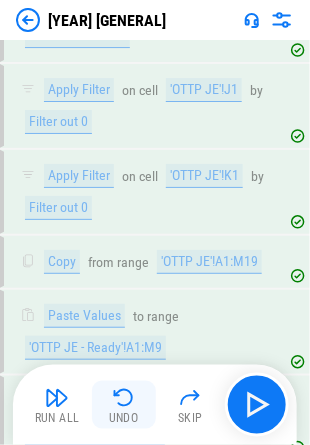 click at bounding box center [124, 398] 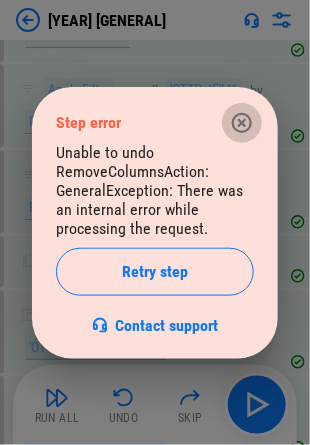 click 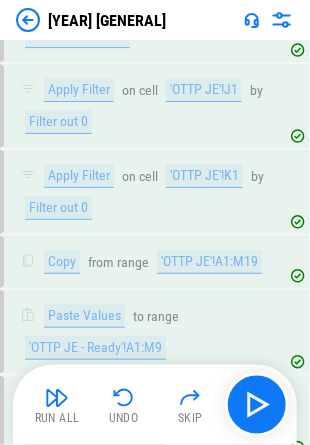 click on "Remove Rows in range 'OTTP JE - Ready'!10:1048576" at bounding box center (152, 504) 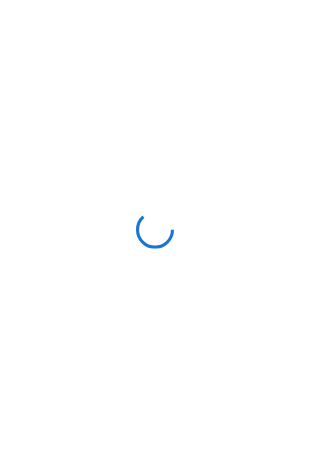 scroll, scrollTop: 0, scrollLeft: 0, axis: both 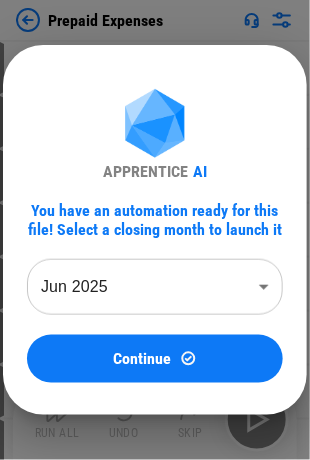 click on "[MONTH] [YEAR] [GENERAL]" at bounding box center [155, 230] 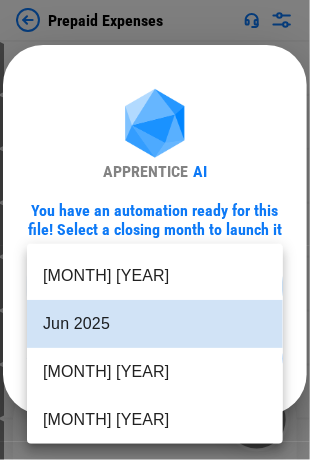 click on "[MONTH] [YEAR]" at bounding box center (155, 276) 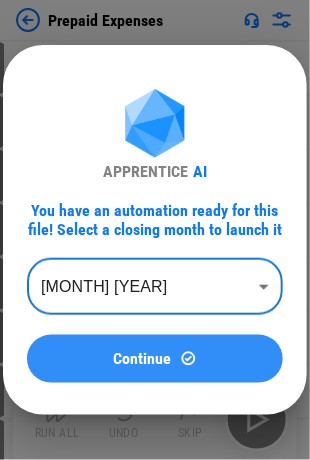 click on "Continue" at bounding box center [155, 359] 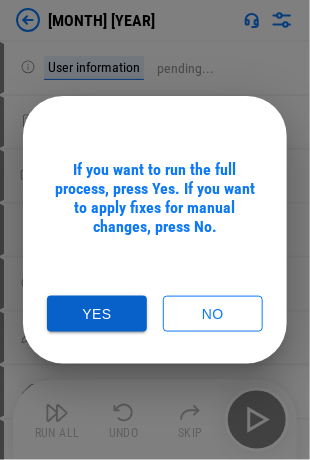 click on "Yes" at bounding box center [97, 314] 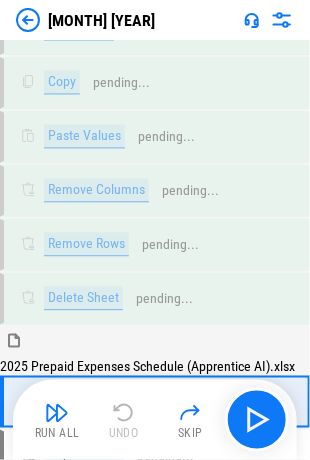 scroll, scrollTop: 5051, scrollLeft: 0, axis: vertical 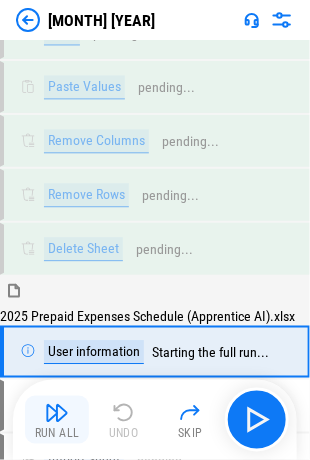 click at bounding box center [57, 413] 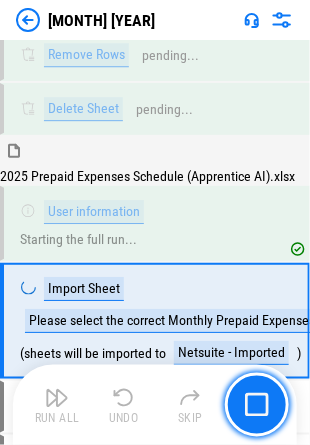 scroll, scrollTop: 5194, scrollLeft: 0, axis: vertical 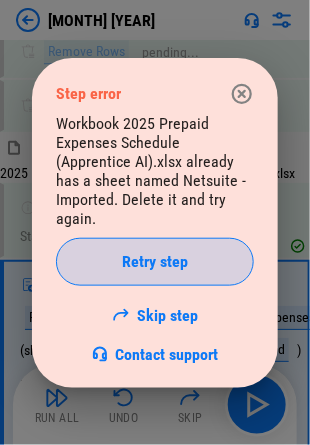click on "Retry step" at bounding box center (155, 262) 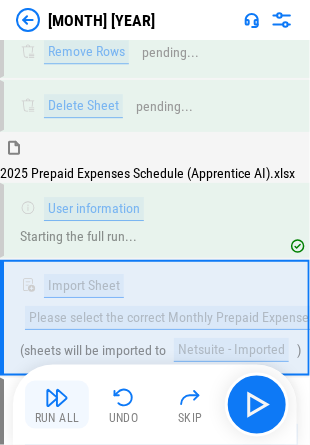click on "Run All" at bounding box center (57, 419) 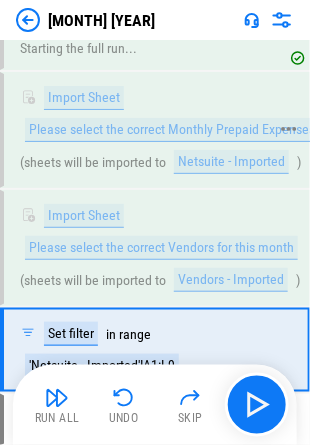 scroll, scrollTop: 5412, scrollLeft: 0, axis: vertical 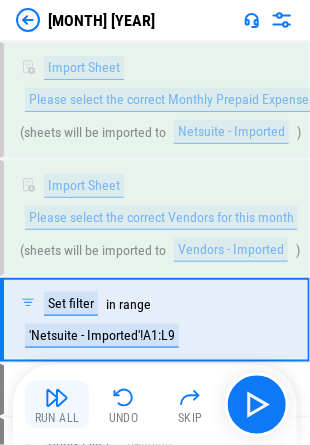 click at bounding box center (57, 398) 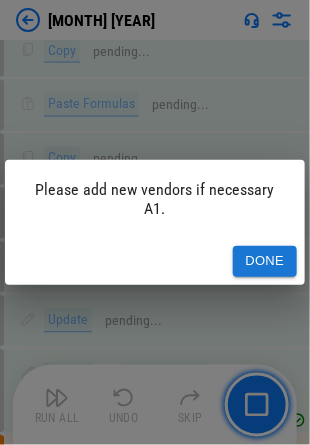 scroll, scrollTop: 14253, scrollLeft: 0, axis: vertical 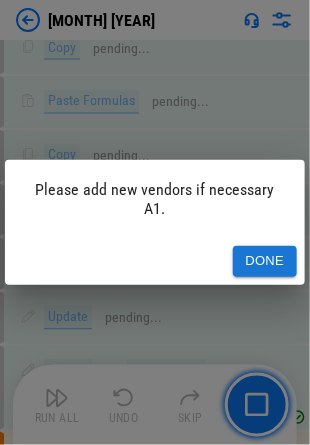 click on "Done" at bounding box center (265, 261) 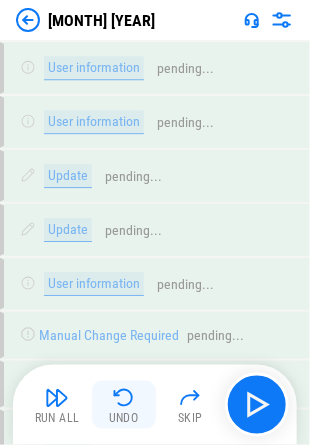scroll, scrollTop: 13853, scrollLeft: 0, axis: vertical 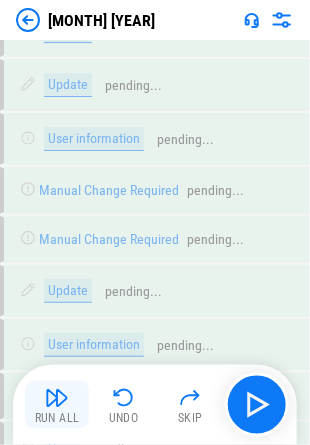click on "Run All" at bounding box center [57, 419] 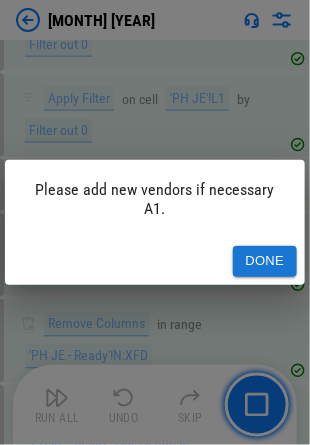 scroll, scrollTop: 15008, scrollLeft: 0, axis: vertical 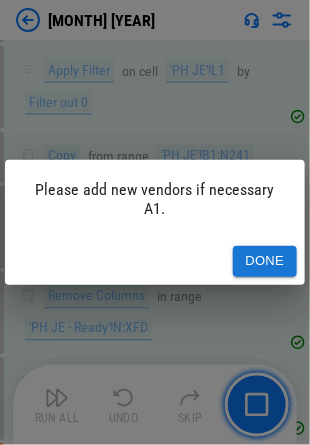 click on "Done" at bounding box center [265, 261] 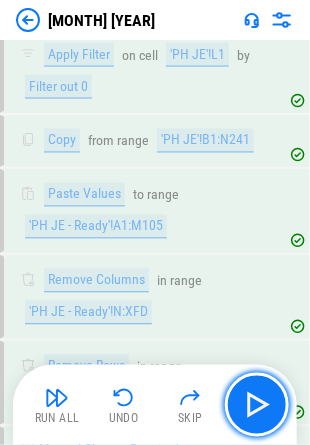 scroll, scrollTop: 15208, scrollLeft: 0, axis: vertical 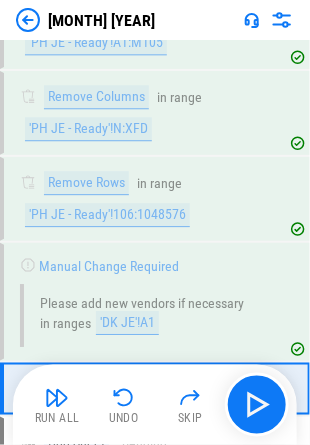 click at bounding box center [57, 398] 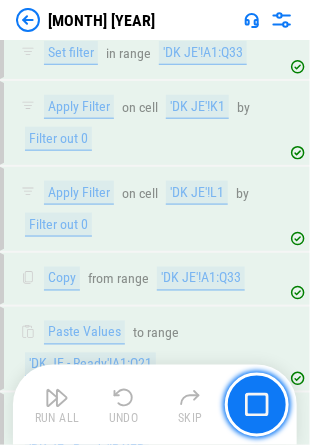 scroll, scrollTop: 15764, scrollLeft: 0, axis: vertical 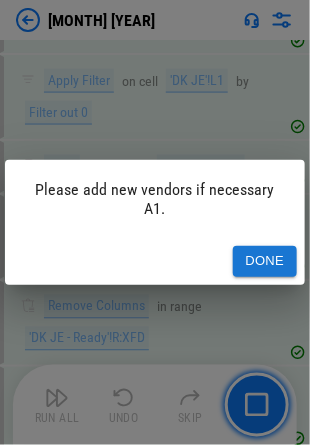 click on "Done" at bounding box center (265, 261) 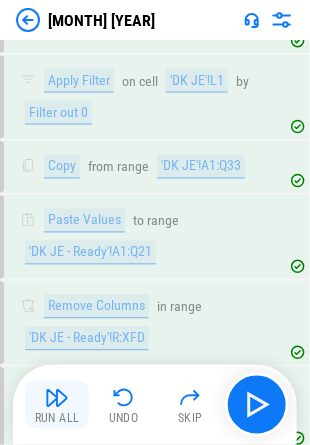 click at bounding box center (57, 398) 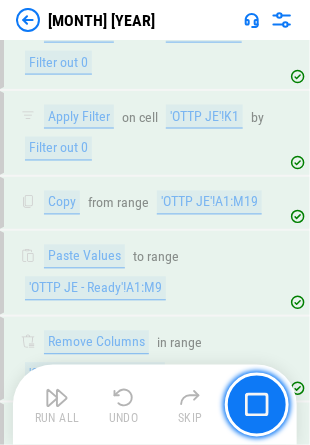 scroll, scrollTop: 16564, scrollLeft: 0, axis: vertical 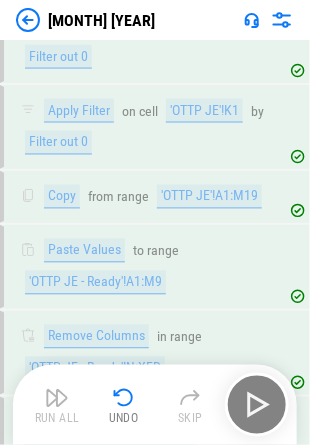 click at bounding box center [28, 20] 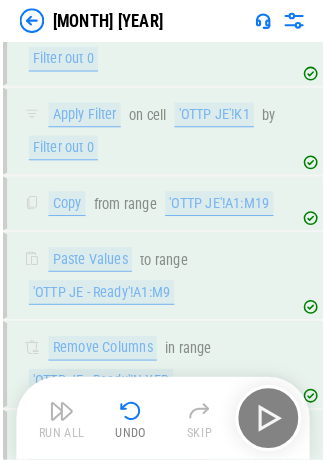 scroll, scrollTop: 0, scrollLeft: 0, axis: both 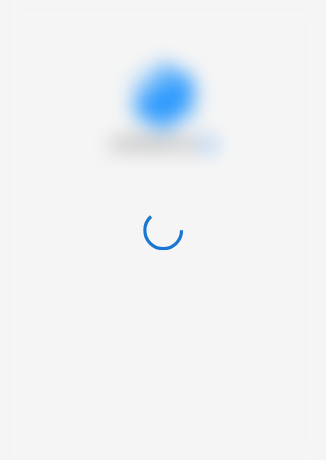 click at bounding box center (163, 230) 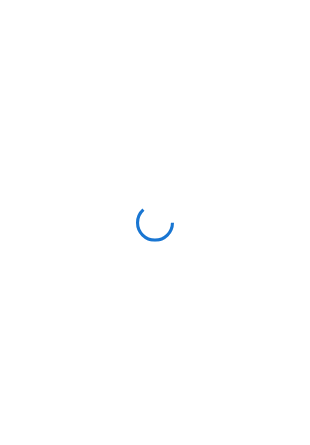 scroll, scrollTop: 0, scrollLeft: 0, axis: both 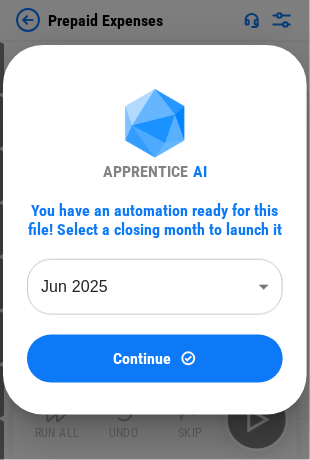 click on "Prepaid Expenses User information pending... Import Sheet pending... Unhide Columns pending... Unhide Rows pending... User information pending... Update pending... Update pending... Update pending... User information pending... User information pending... Update pending... Update pending... User information pending... Manual Change Required pending... Manual Change Required pending... Update pending... User information pending... Manual Change Required pending... Copy pending... Paste Formulas pending... Copy pending... Paste Values pending... Replace All pending... Update pending... Unhide Columns pending... Unhide Rows pending... User information pending... Update pending... Update pending... Update pending... User information pending... User information pending... Update pending... Update pending... User information pending... Manual Change Required pending... Manual Change Required pending... Update pending... User information pending... Manual Change Required pending... Copy pending... Copy AI" at bounding box center [155, 230] 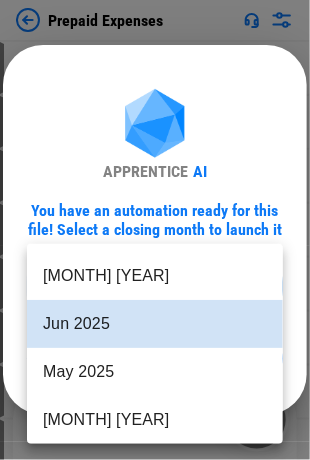click on "[MONTH] [YEAR]" at bounding box center [155, 276] 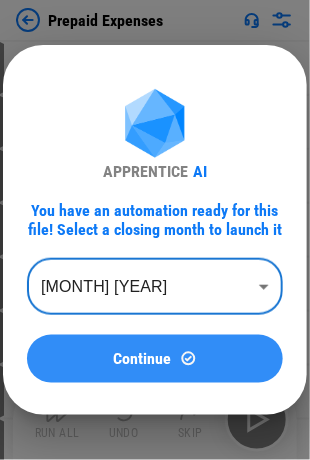 click on "Continue" at bounding box center [143, 359] 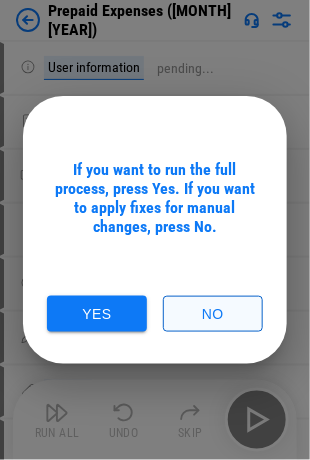 click on "No" at bounding box center (213, 314) 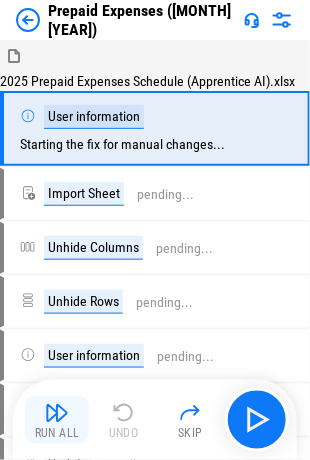 click at bounding box center [57, 413] 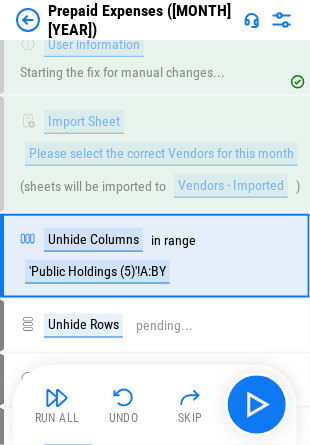scroll, scrollTop: 103, scrollLeft: 0, axis: vertical 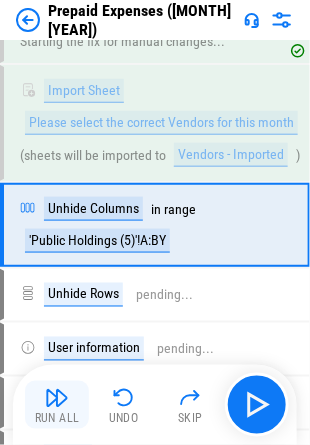 click on "Run All" at bounding box center (57, 419) 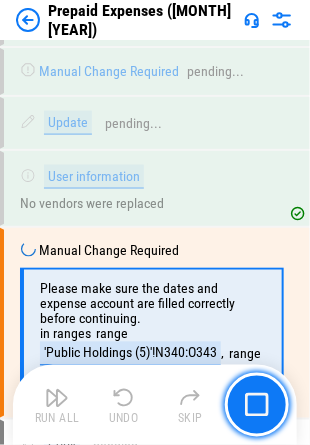 scroll, scrollTop: 1051, scrollLeft: 0, axis: vertical 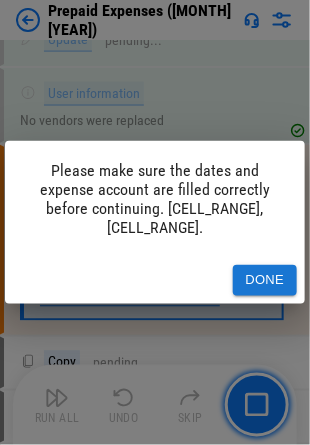 click on "Please make sure the dates and expense account are filled correctly before continuing.
[CELL_RANGE], [CELL_RANGE]. Done" at bounding box center (155, 222) 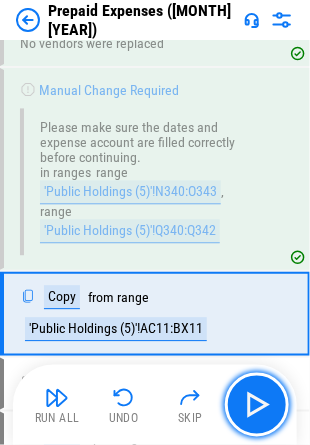 scroll, scrollTop: 1201, scrollLeft: 0, axis: vertical 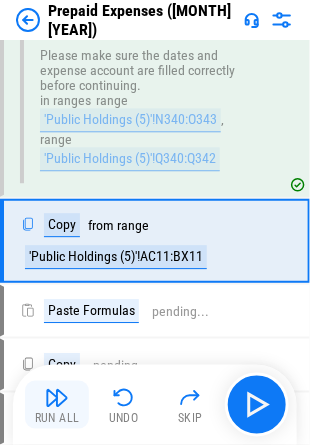 click at bounding box center (57, 398) 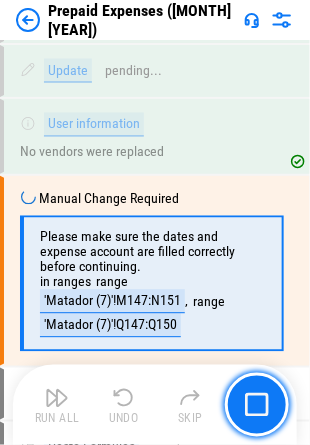 scroll, scrollTop: 2649, scrollLeft: 0, axis: vertical 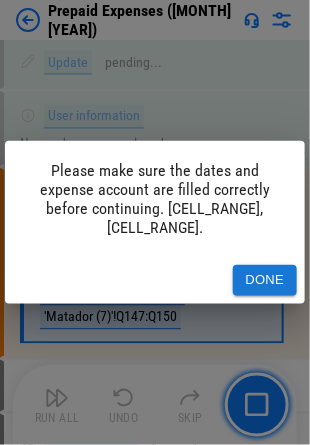 click on "Done" at bounding box center [265, 280] 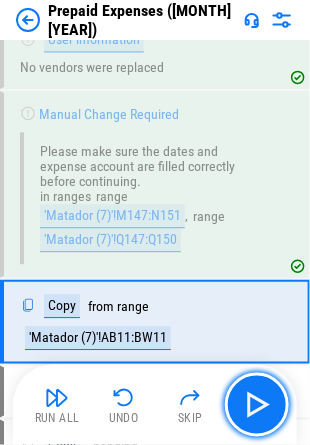 scroll, scrollTop: 2784, scrollLeft: 0, axis: vertical 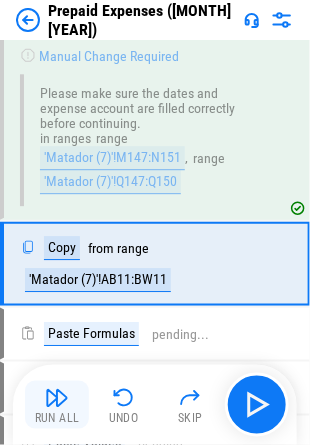 click at bounding box center [57, 398] 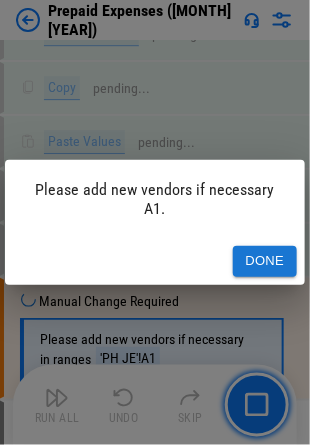 scroll, scrollTop: 4519, scrollLeft: 0, axis: vertical 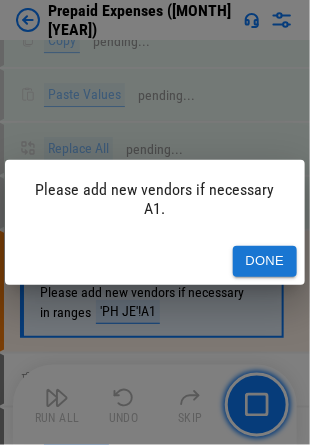 click on "Done" at bounding box center (265, 261) 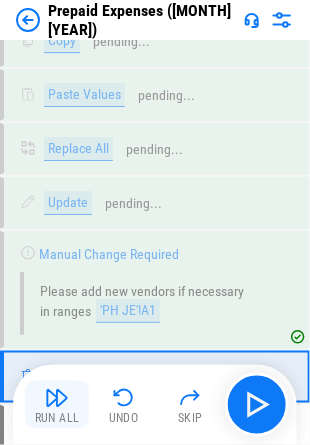 click at bounding box center (57, 398) 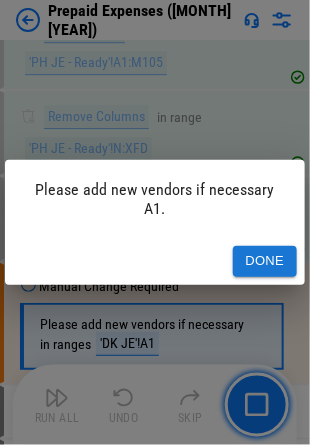 scroll, scrollTop: 5273, scrollLeft: 0, axis: vertical 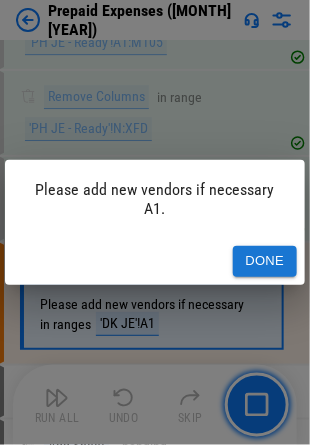 click on "Done" at bounding box center (265, 261) 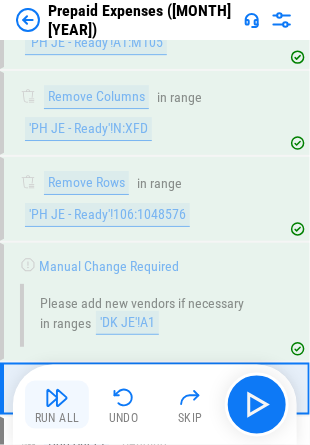 click at bounding box center (57, 398) 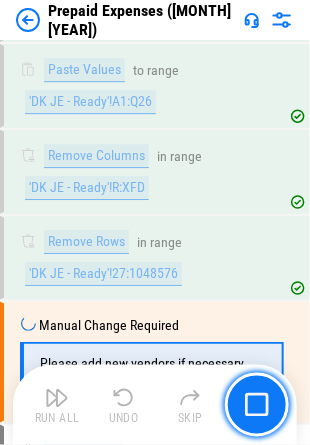 scroll, scrollTop: 6028, scrollLeft: 0, axis: vertical 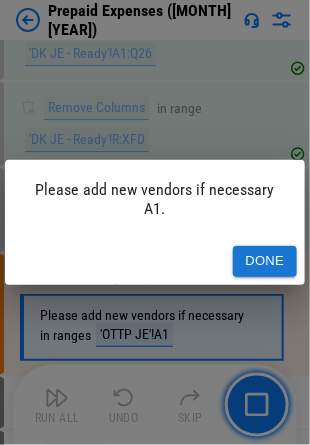click on "Done" at bounding box center (265, 261) 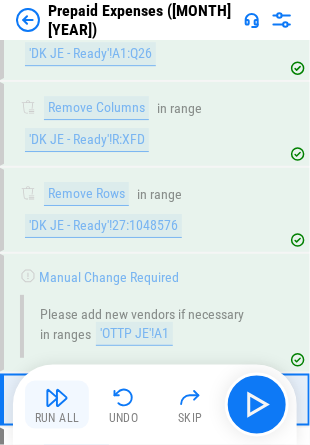 click on "Run All" at bounding box center (57, 419) 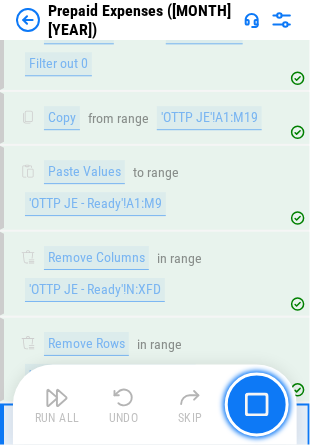 scroll, scrollTop: 6829, scrollLeft: 0, axis: vertical 